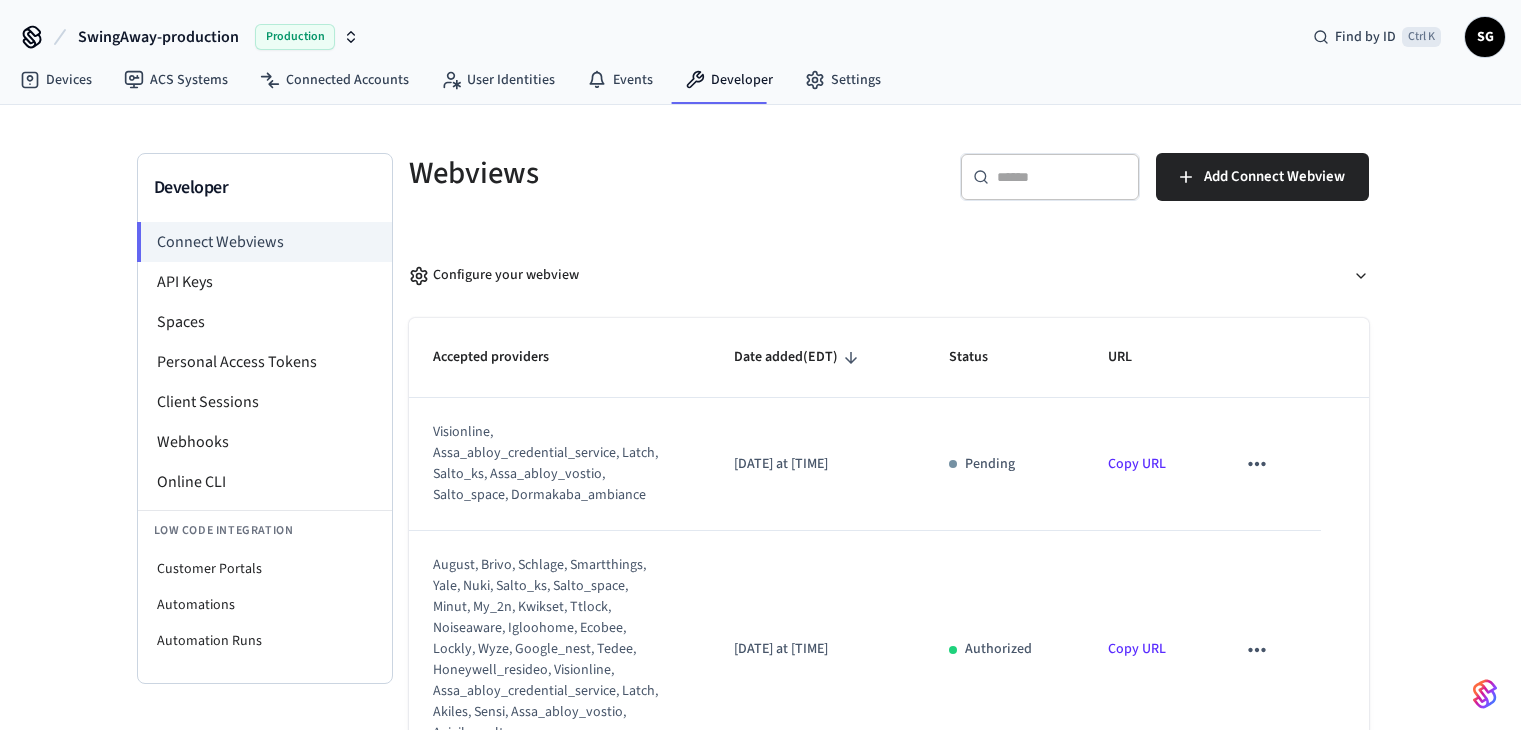 scroll, scrollTop: 0, scrollLeft: 0, axis: both 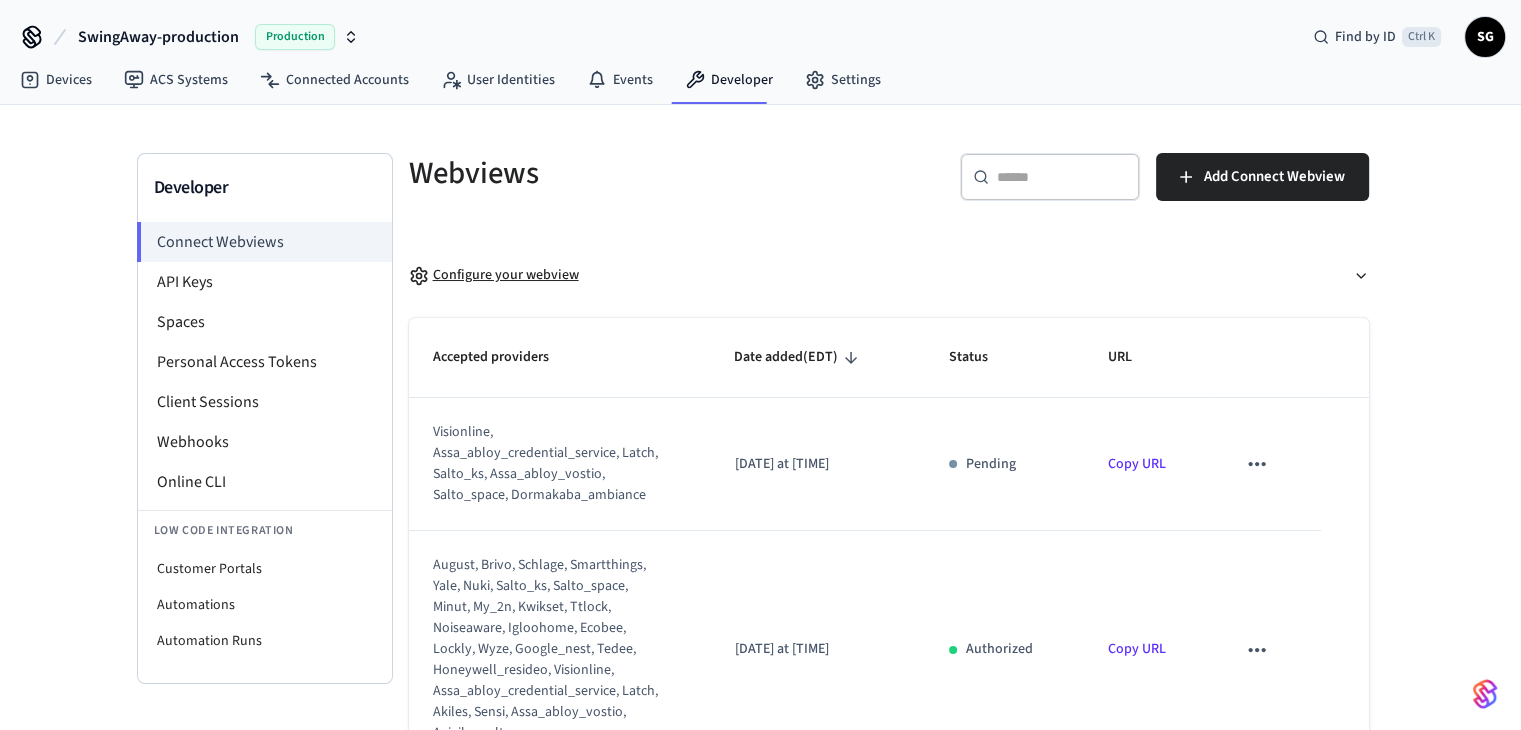 click on "Configure your webview" at bounding box center [494, 275] 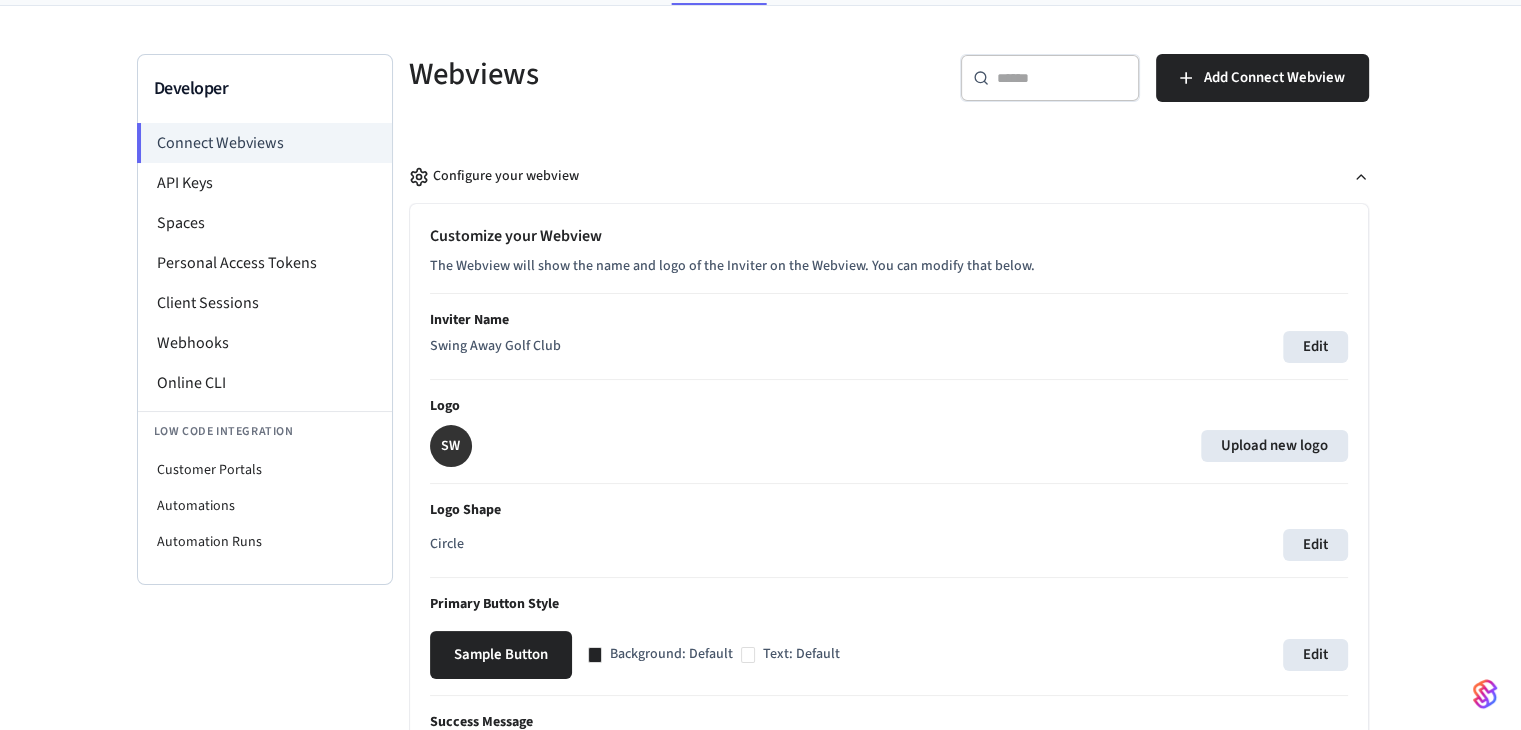 scroll, scrollTop: 500, scrollLeft: 0, axis: vertical 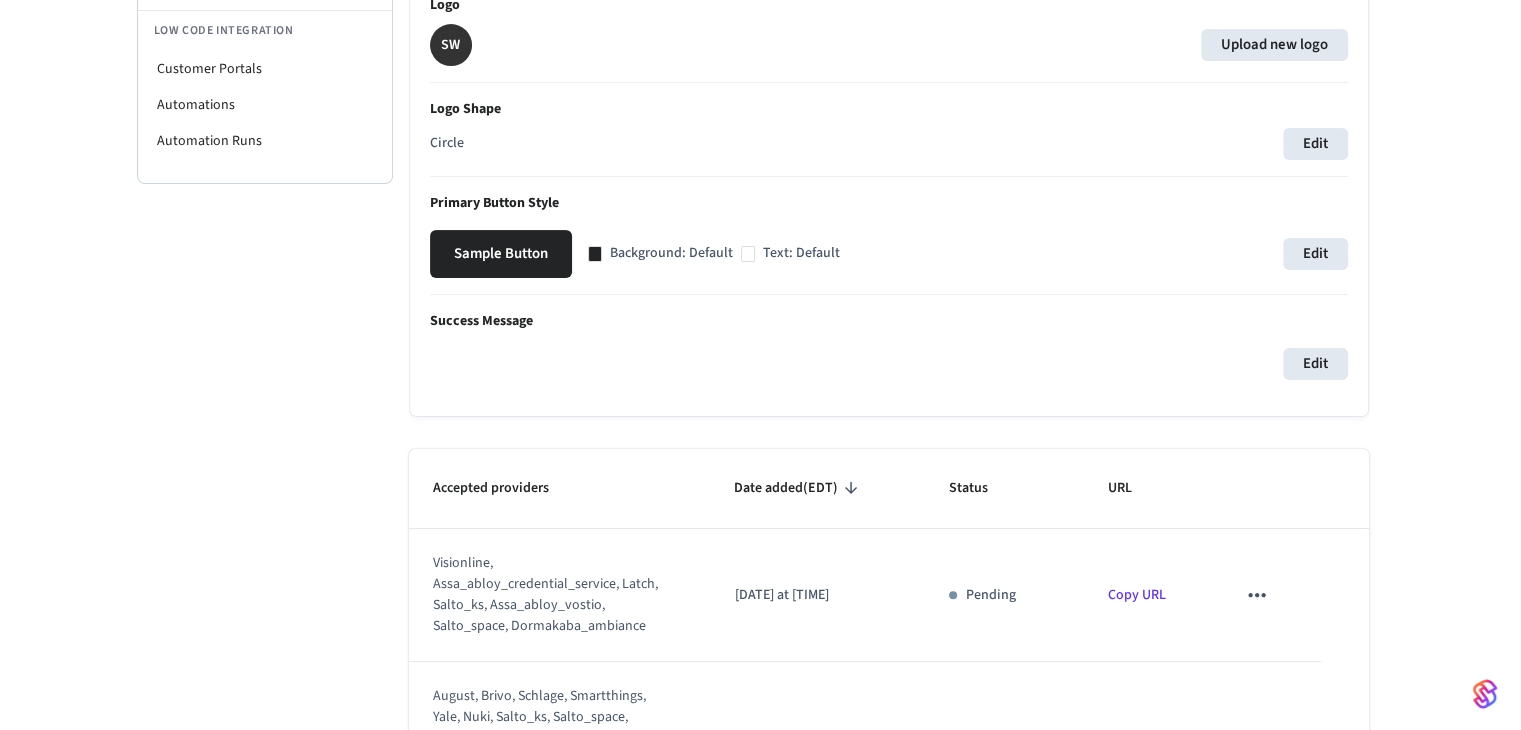 click on "Success Message" at bounding box center [889, 321] 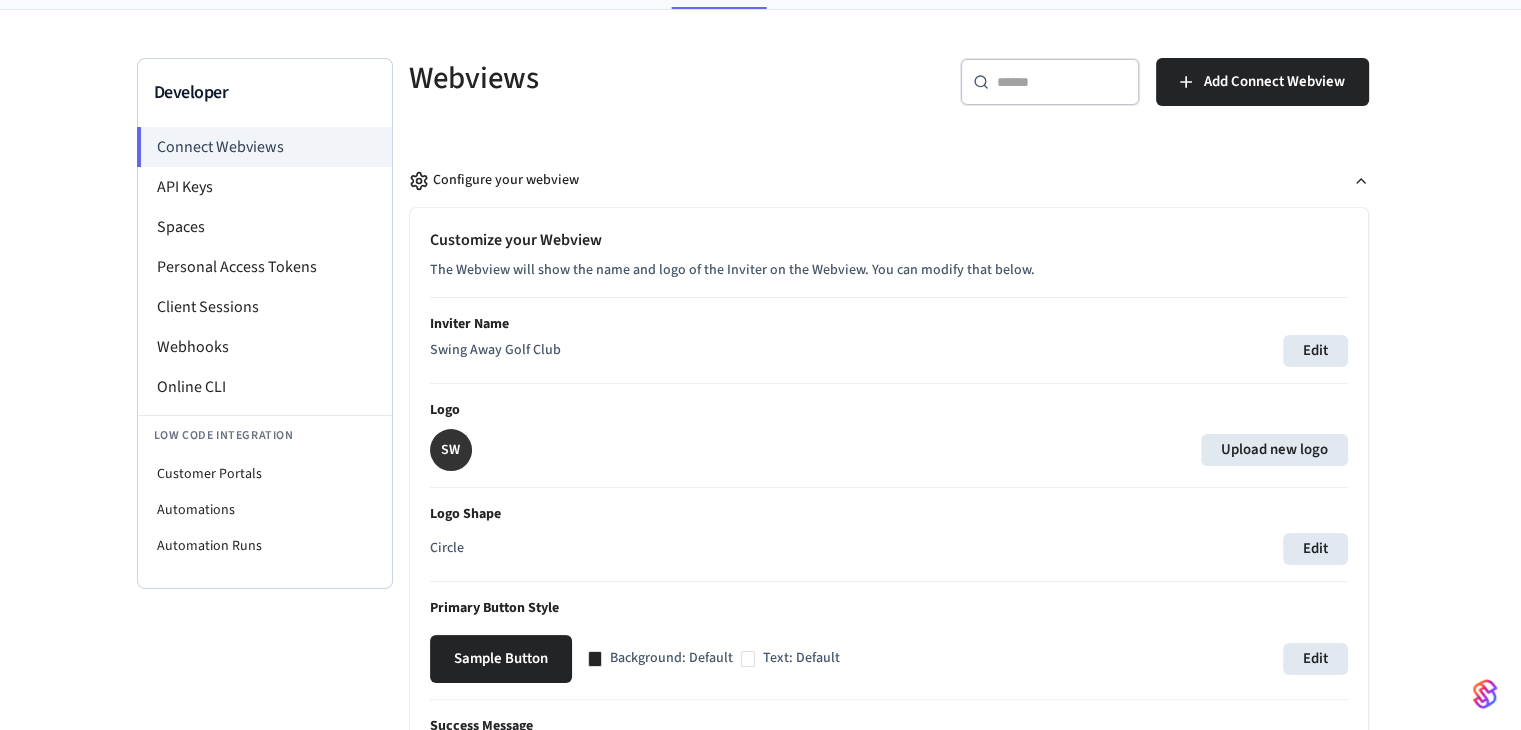scroll, scrollTop: 0, scrollLeft: 0, axis: both 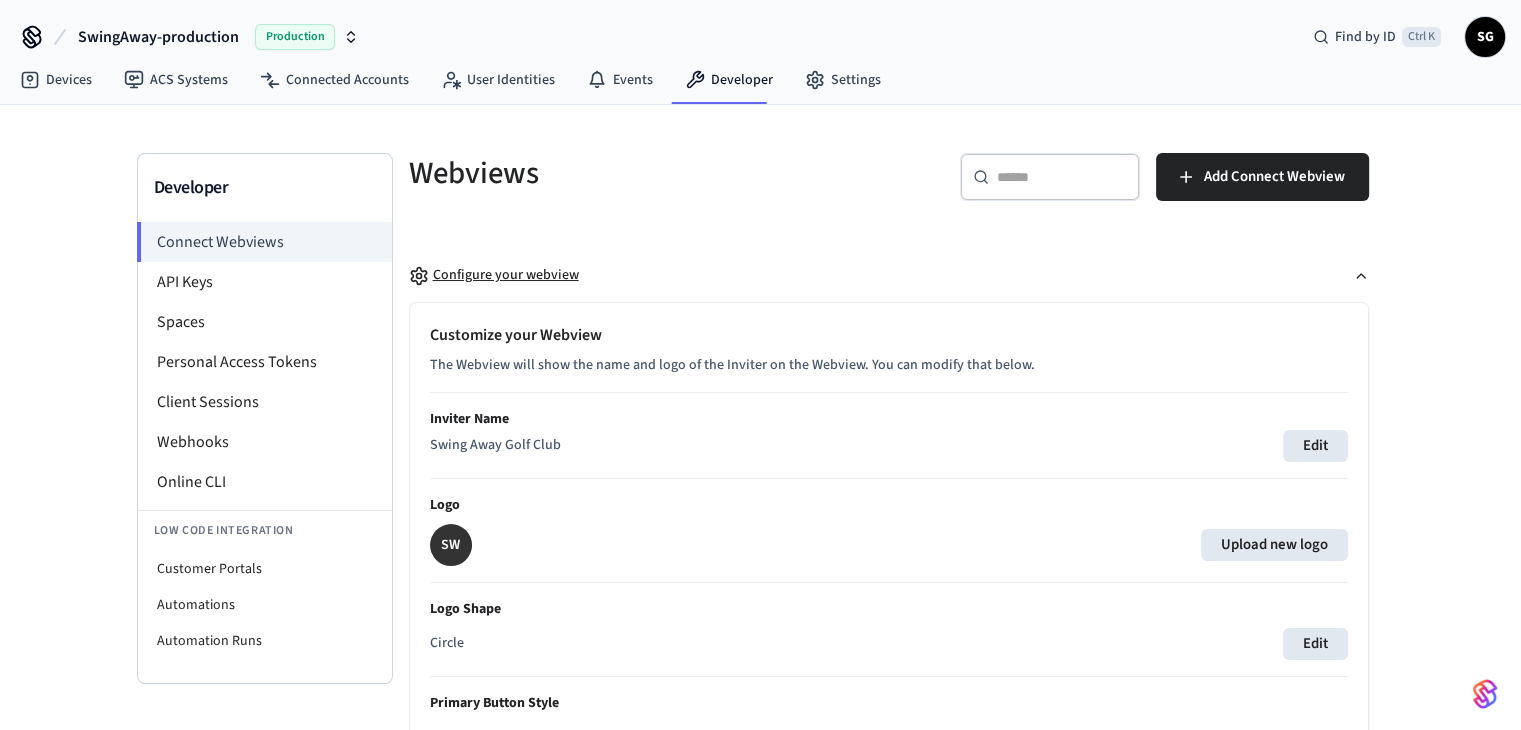 click on "Configure your webview" at bounding box center (494, 275) 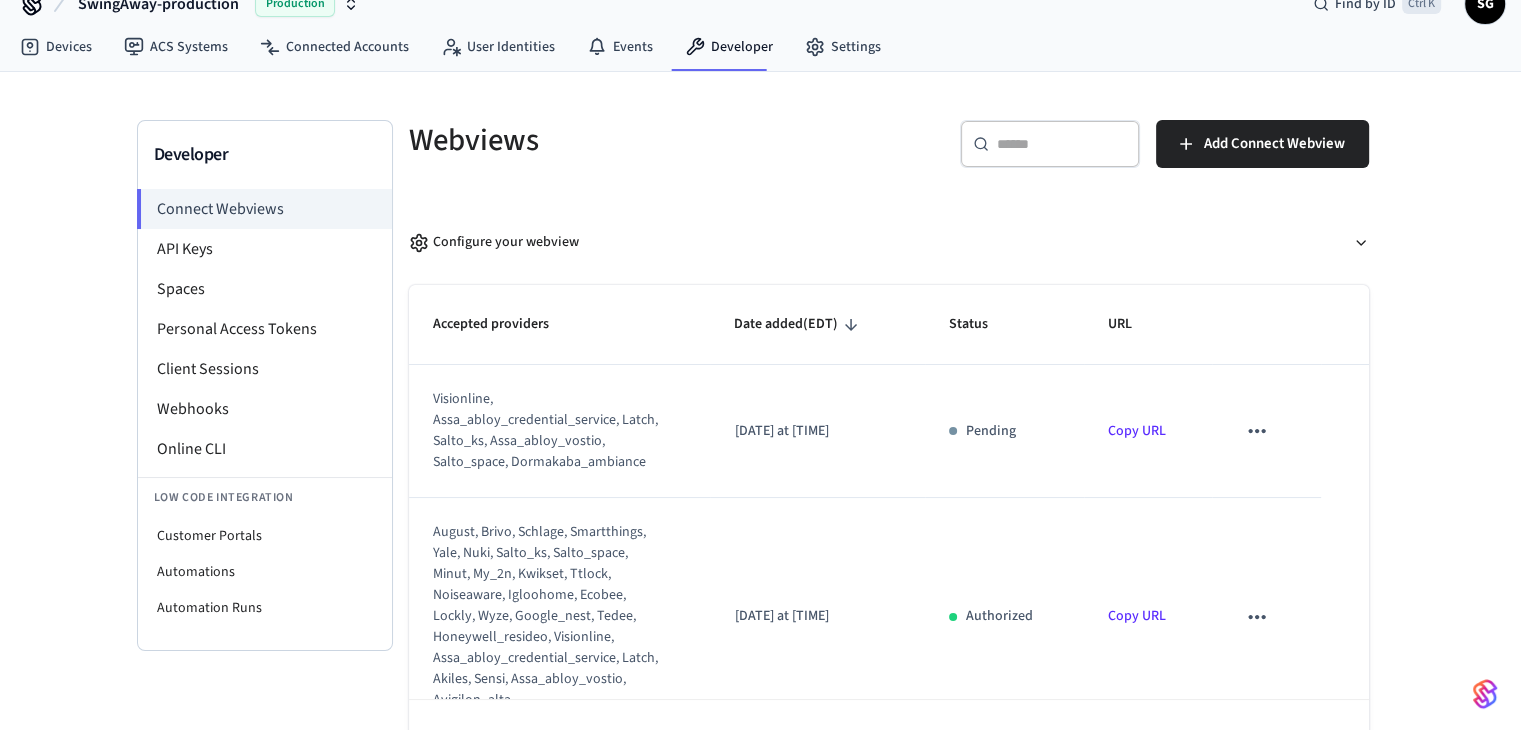 scroll, scrollTop: 0, scrollLeft: 0, axis: both 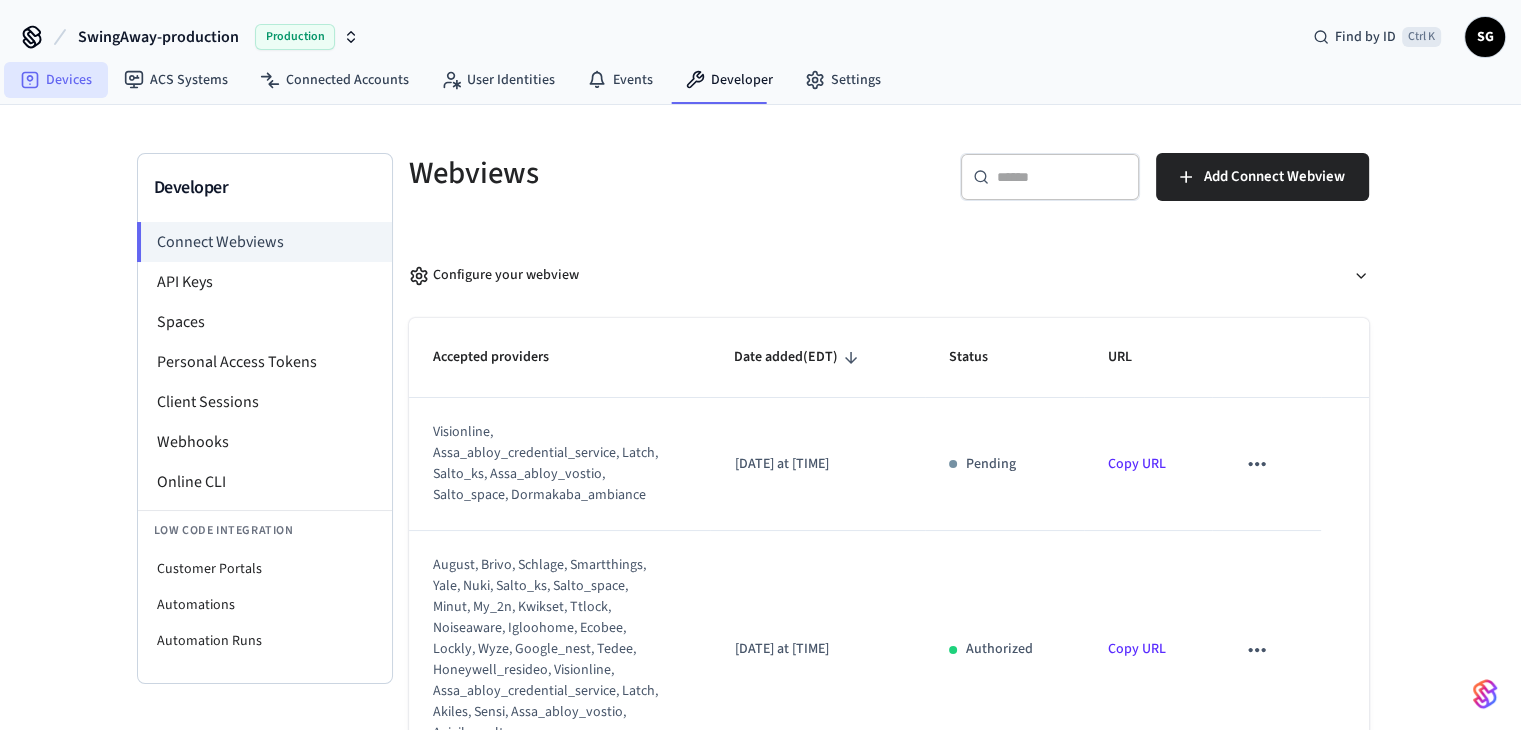 click on "Devices" at bounding box center (56, 80) 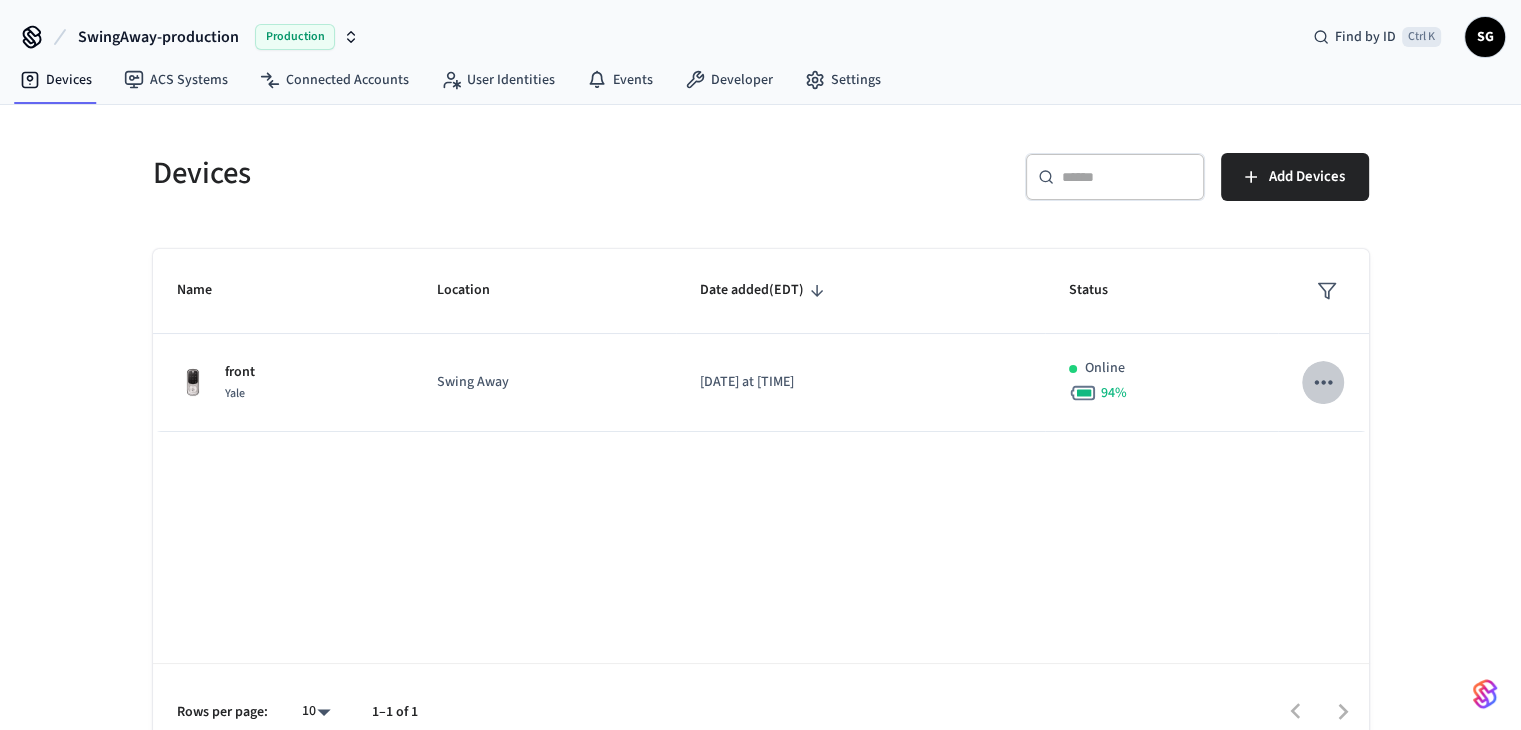 click 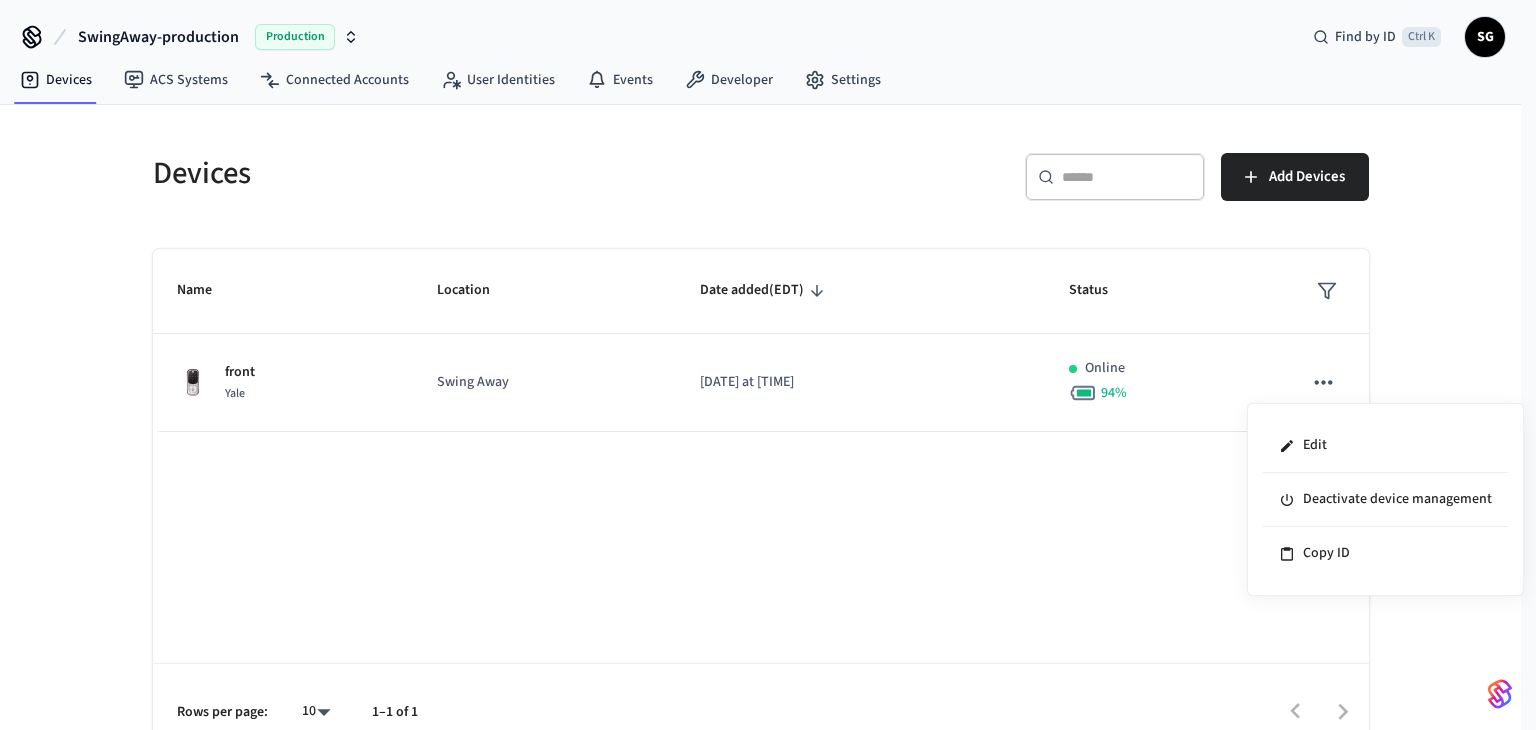 click at bounding box center (768, 365) 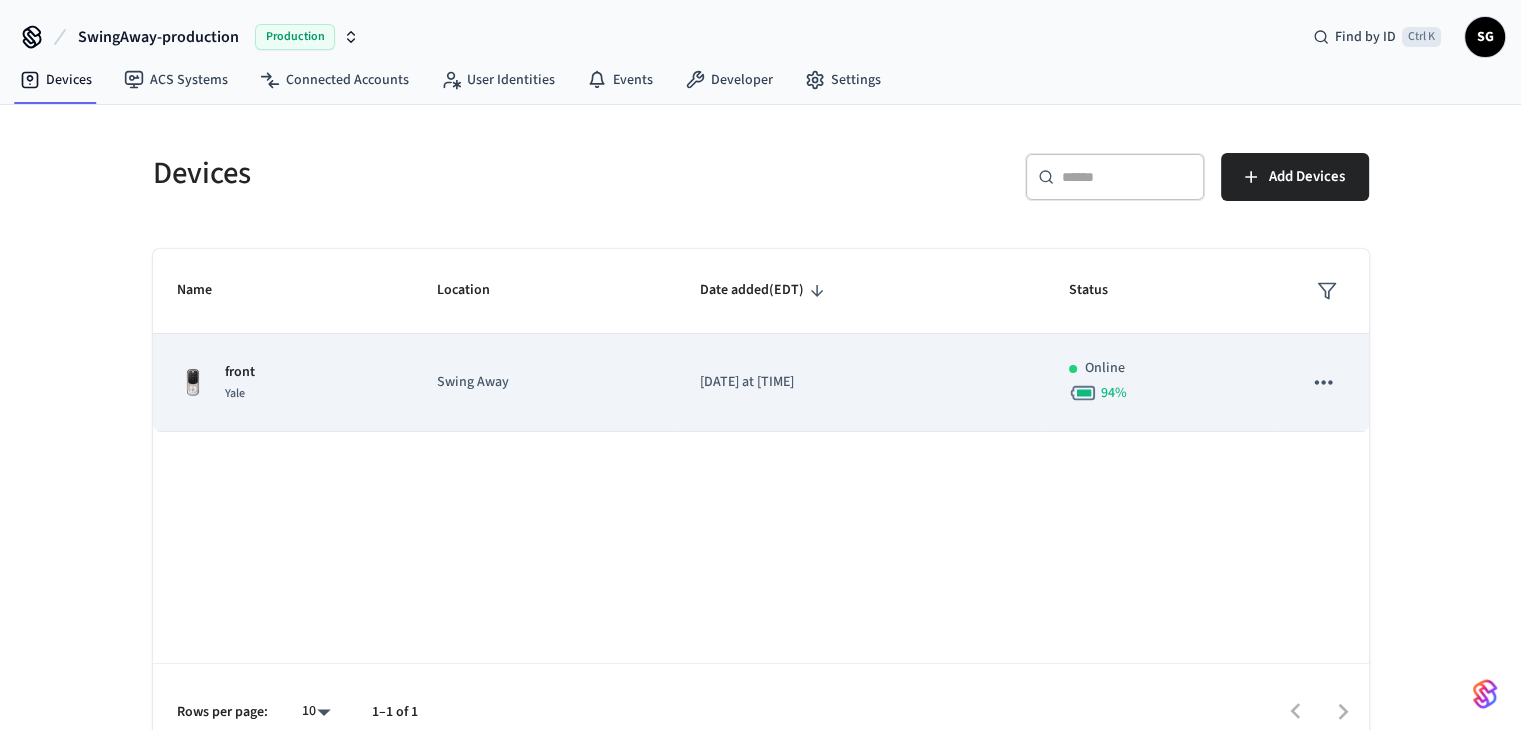 click on "front Yale" at bounding box center [283, 383] 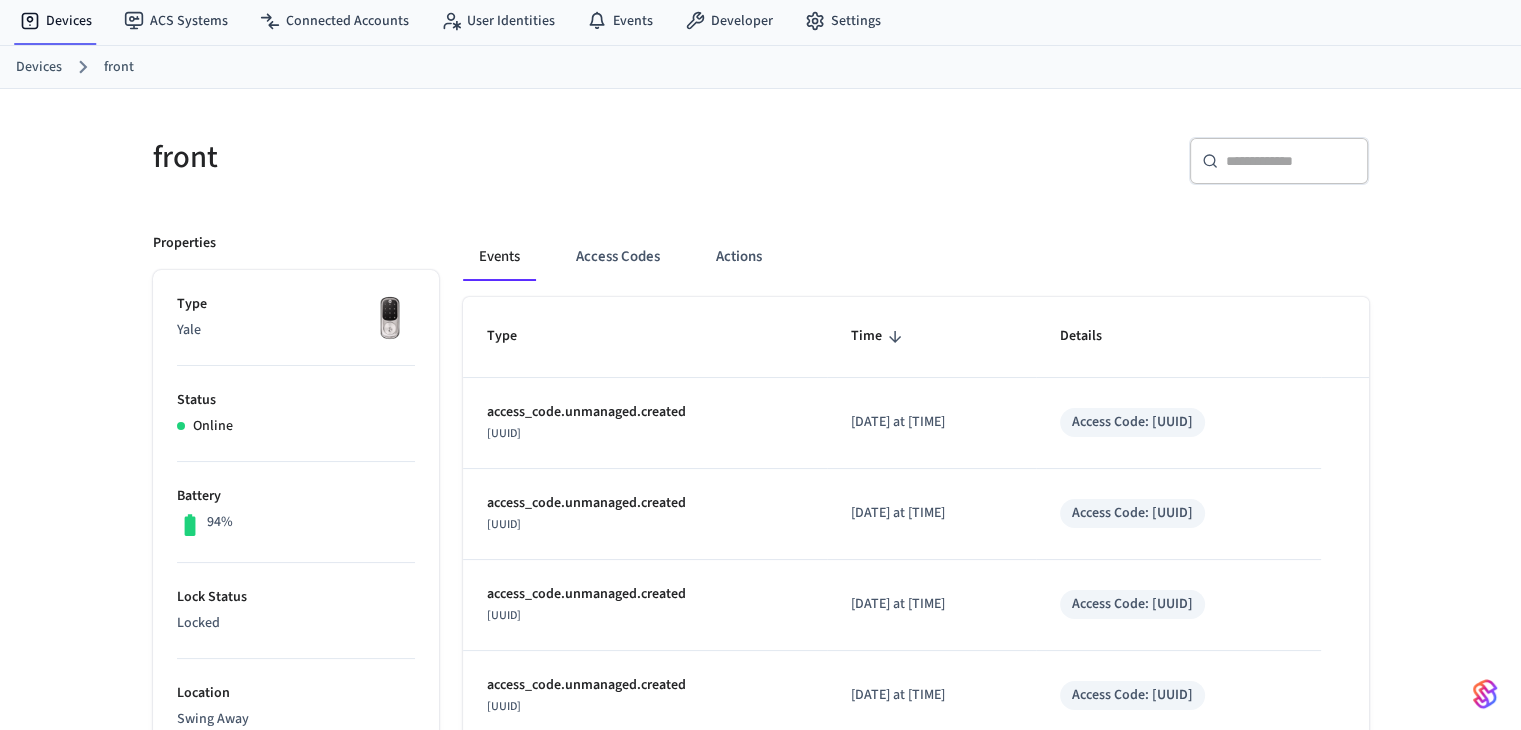 scroll, scrollTop: 0, scrollLeft: 0, axis: both 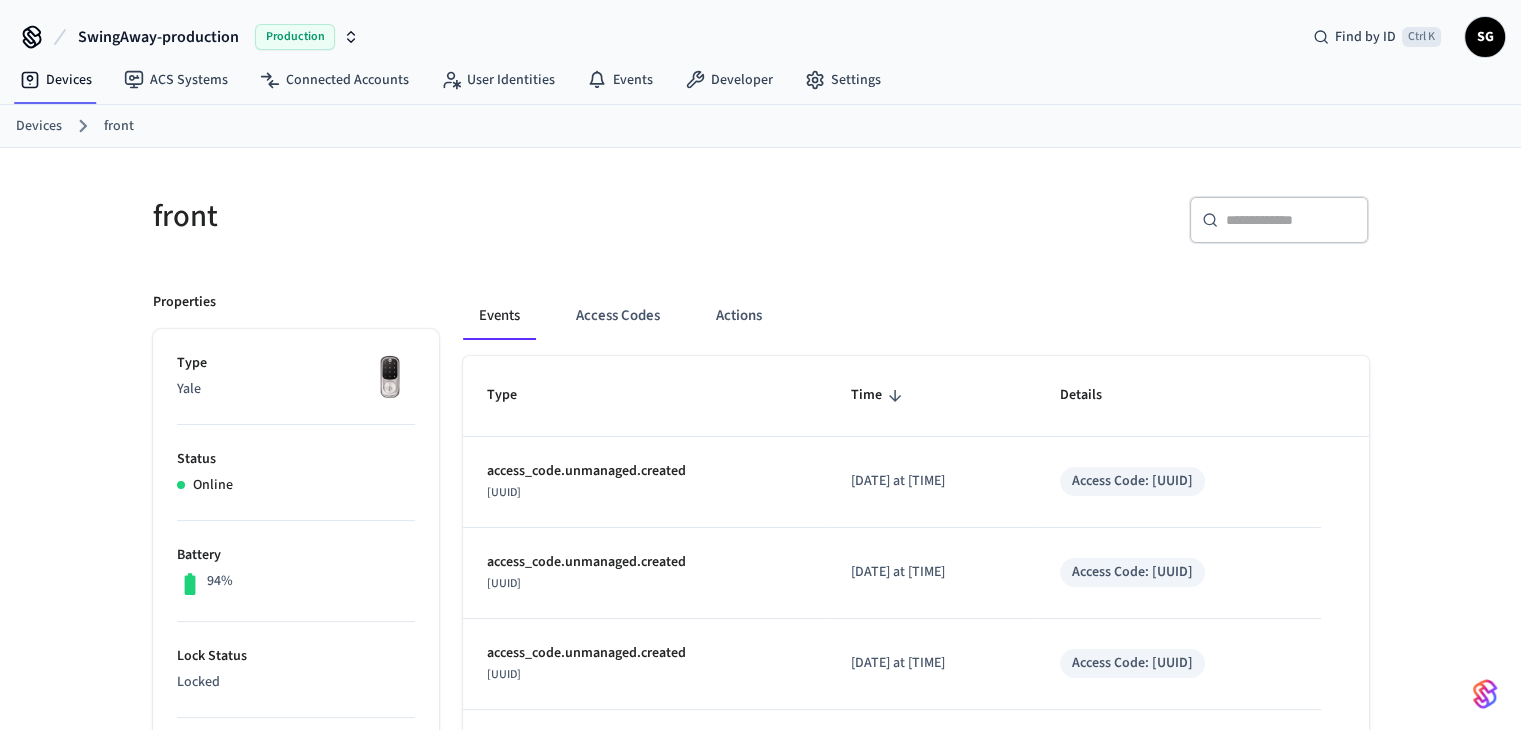 click on "Devices" at bounding box center [39, 126] 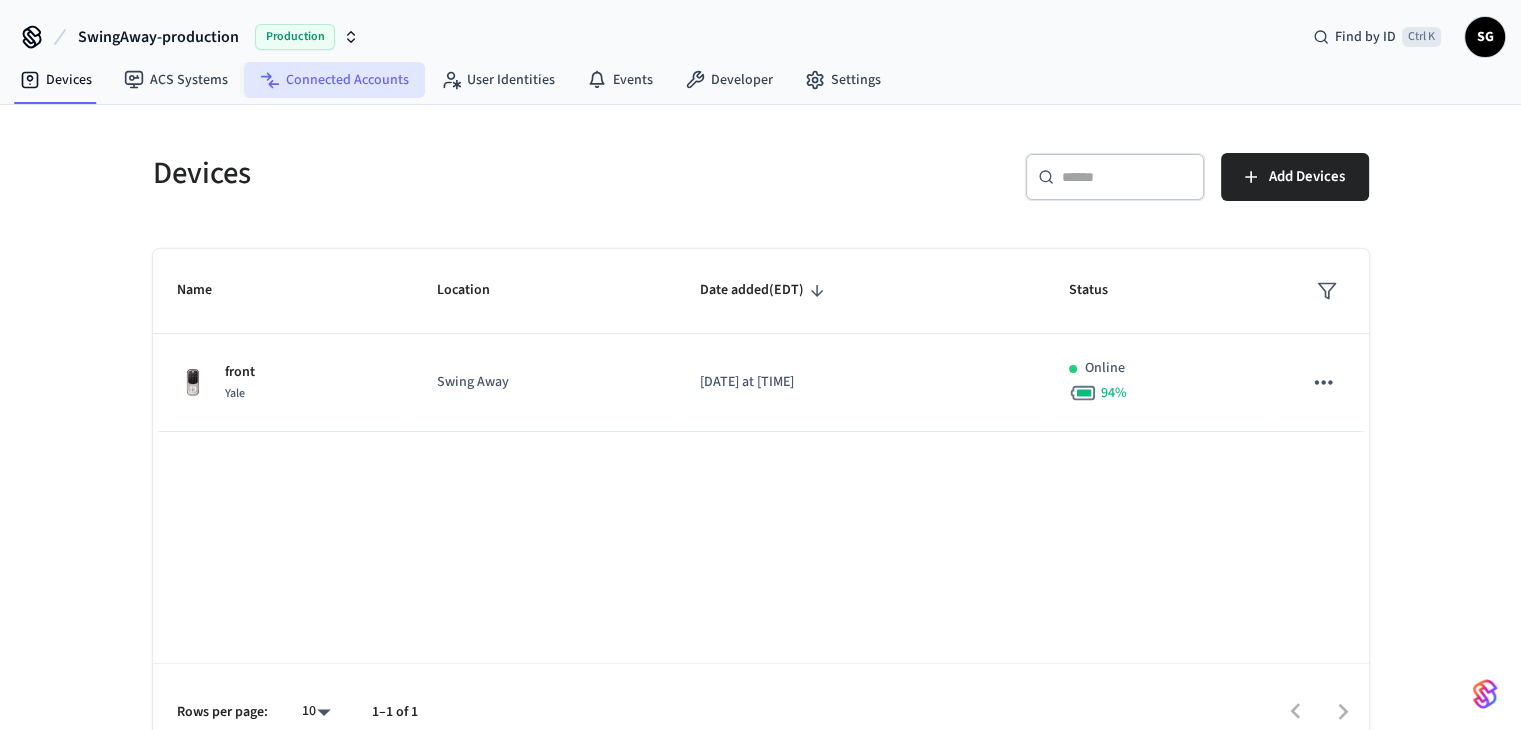 click on "Connected Accounts" at bounding box center [334, 80] 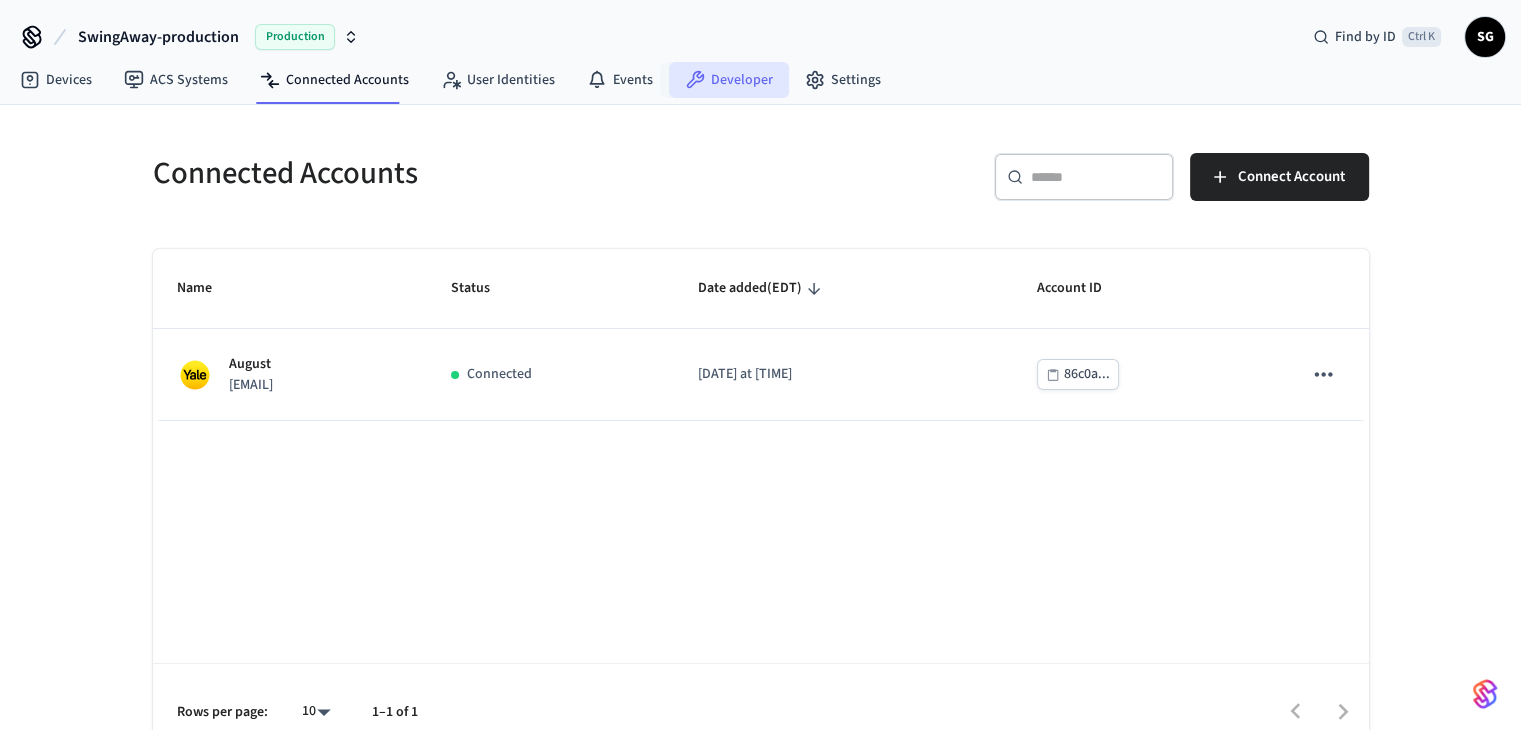 click on "Developer" at bounding box center [729, 80] 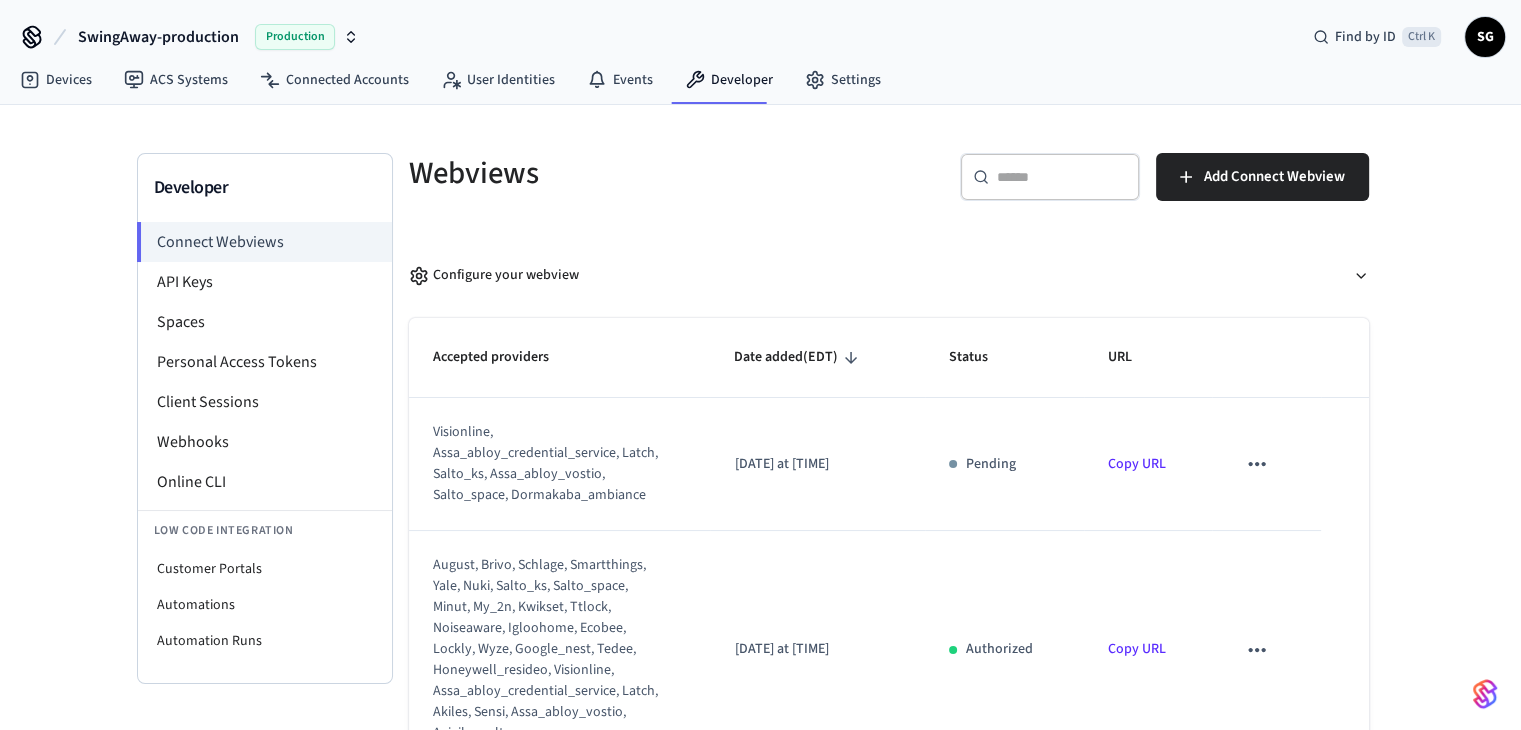 drag, startPoint x: 648, startPoint y: 149, endPoint x: 672, endPoint y: 83, distance: 70.2282 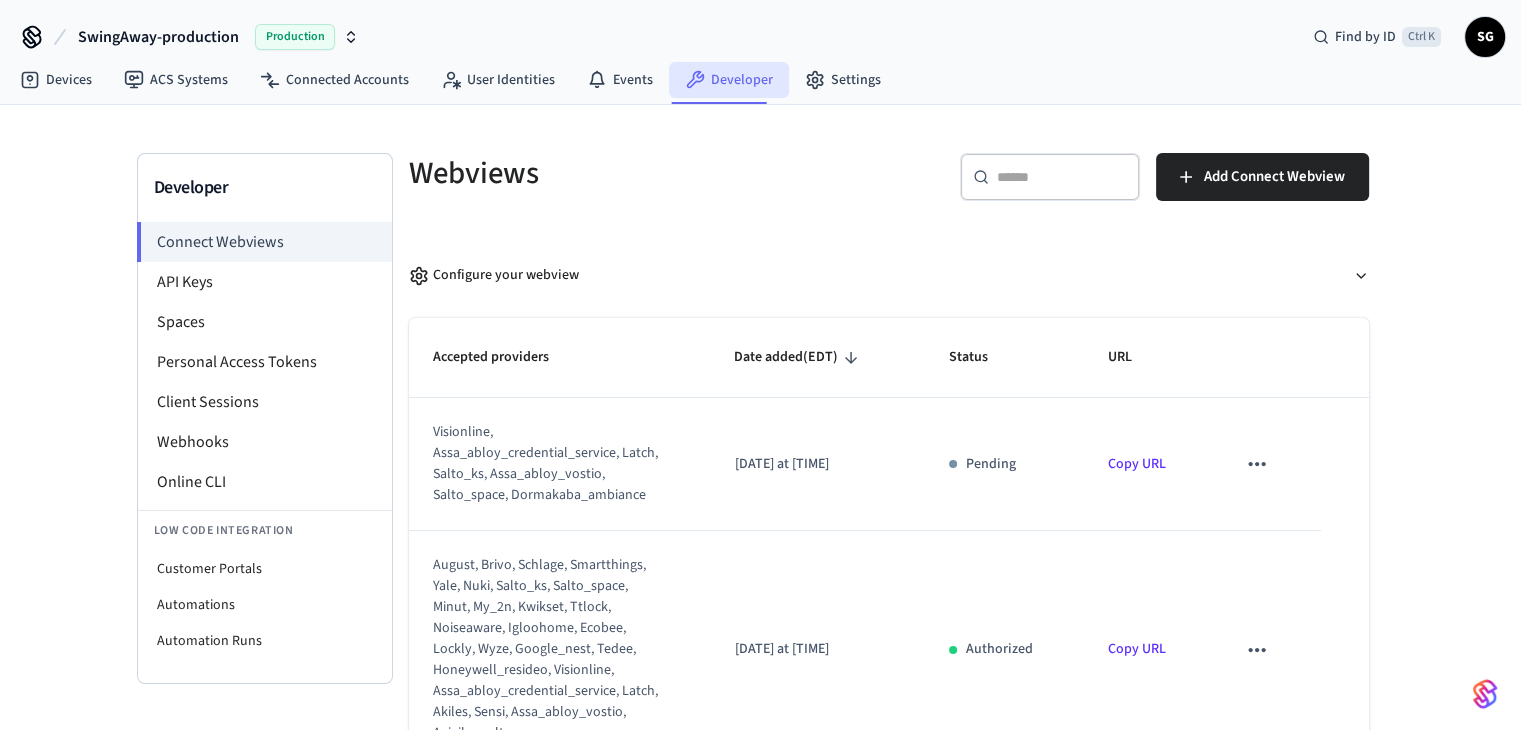 click on "Webviews" at bounding box center (631, 173) 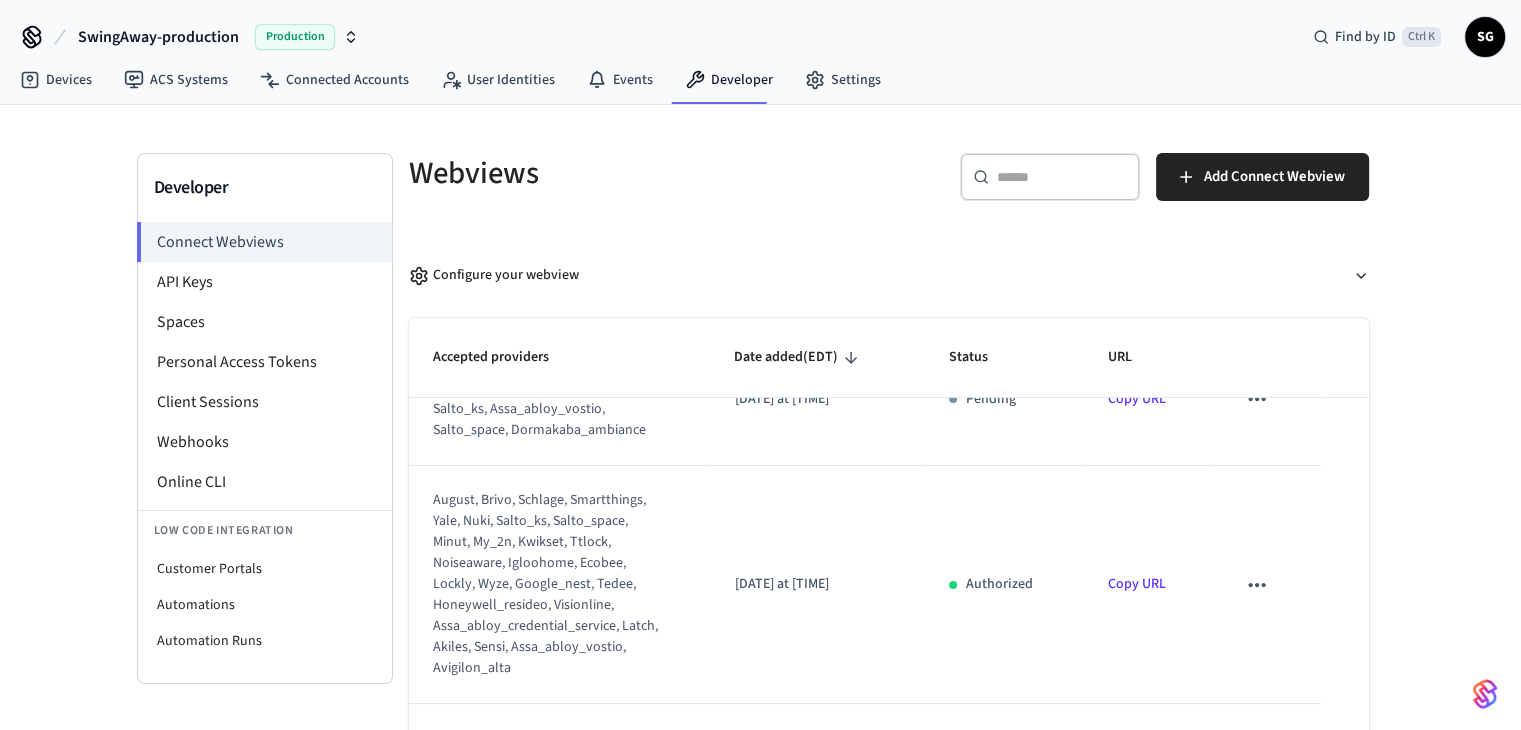 scroll, scrollTop: 100, scrollLeft: 0, axis: vertical 